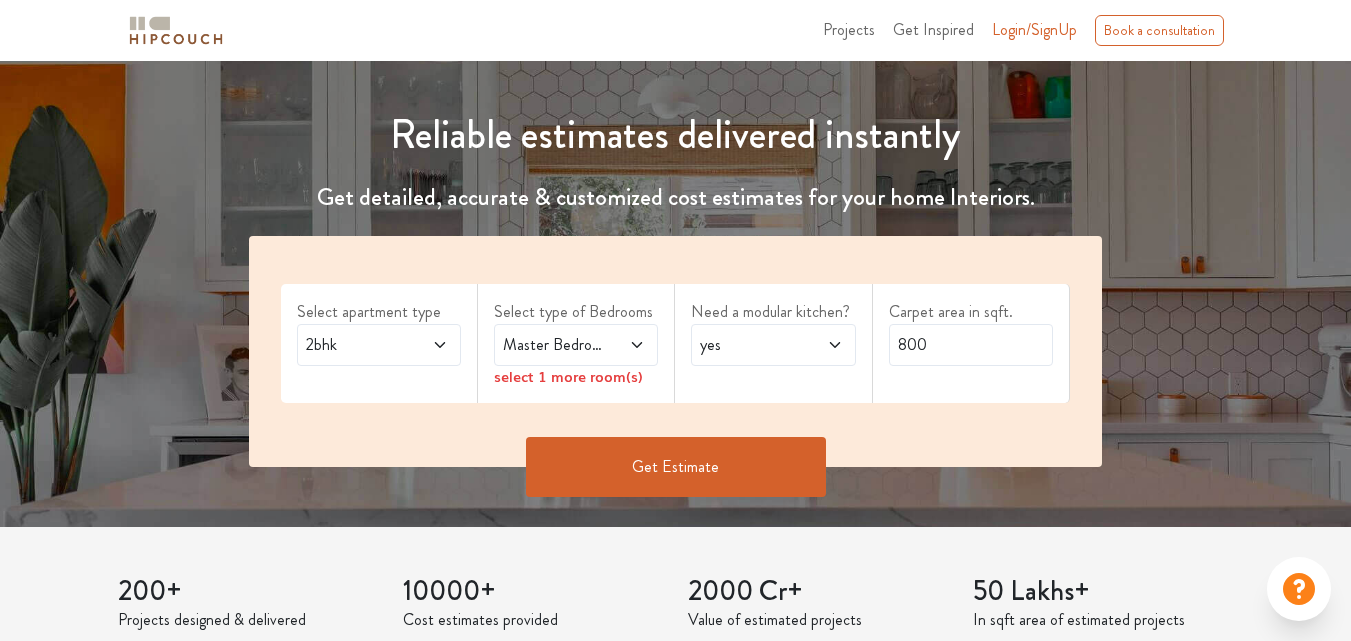 scroll, scrollTop: 200, scrollLeft: 0, axis: vertical 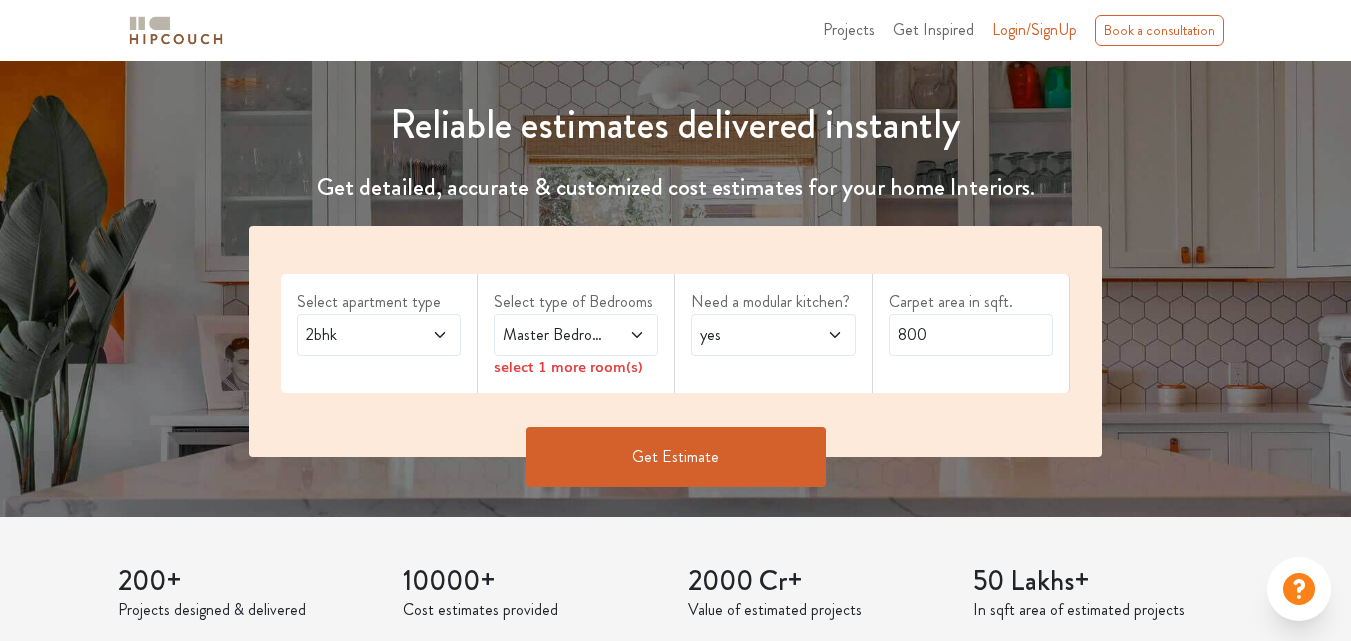 click 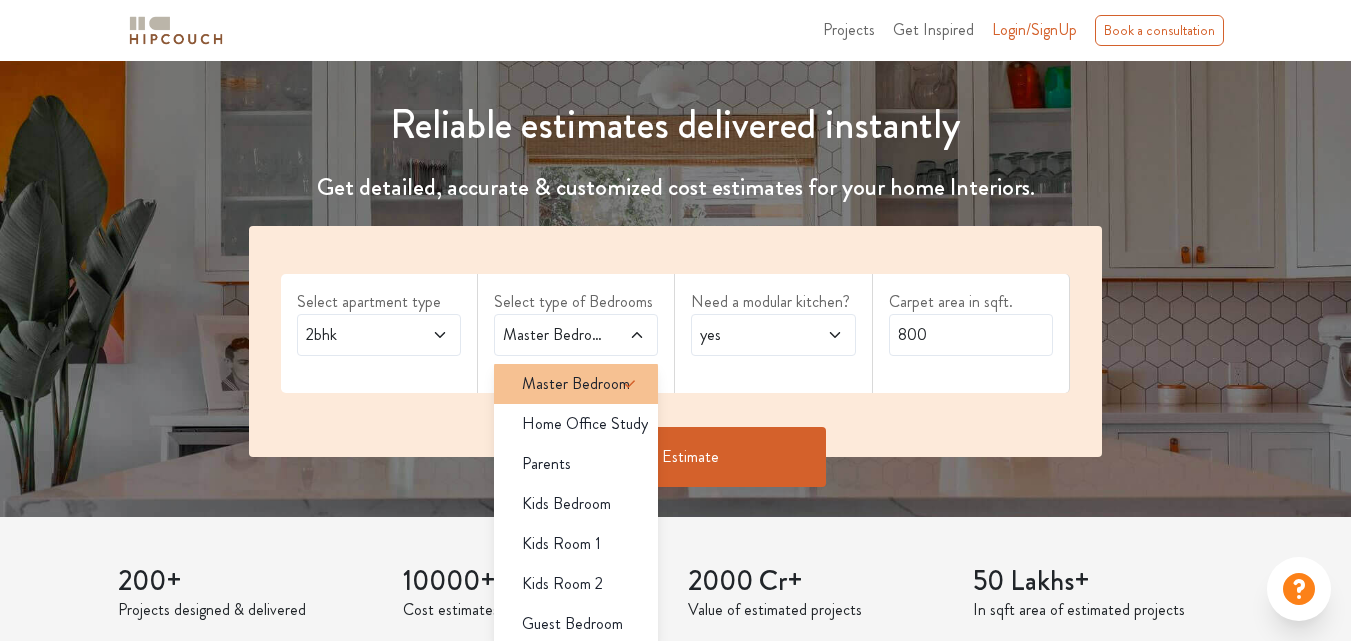 click 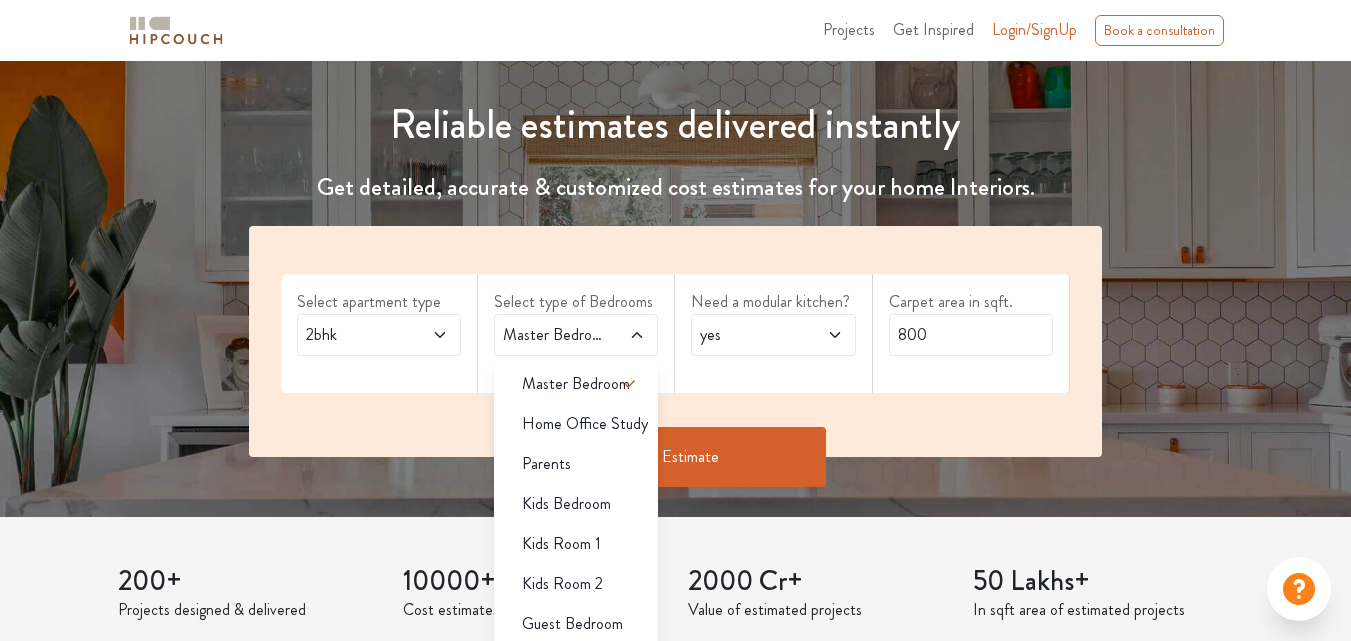 click on "Need a modular kitchen? yes" at bounding box center (773, 333) 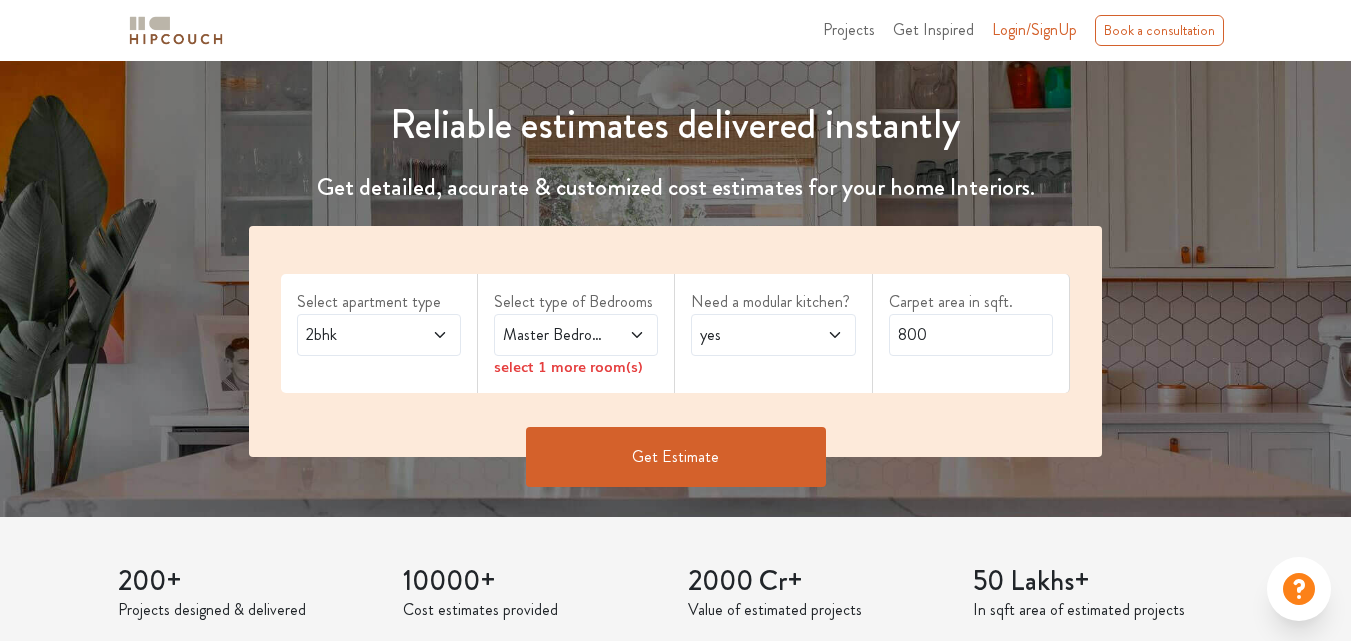 click 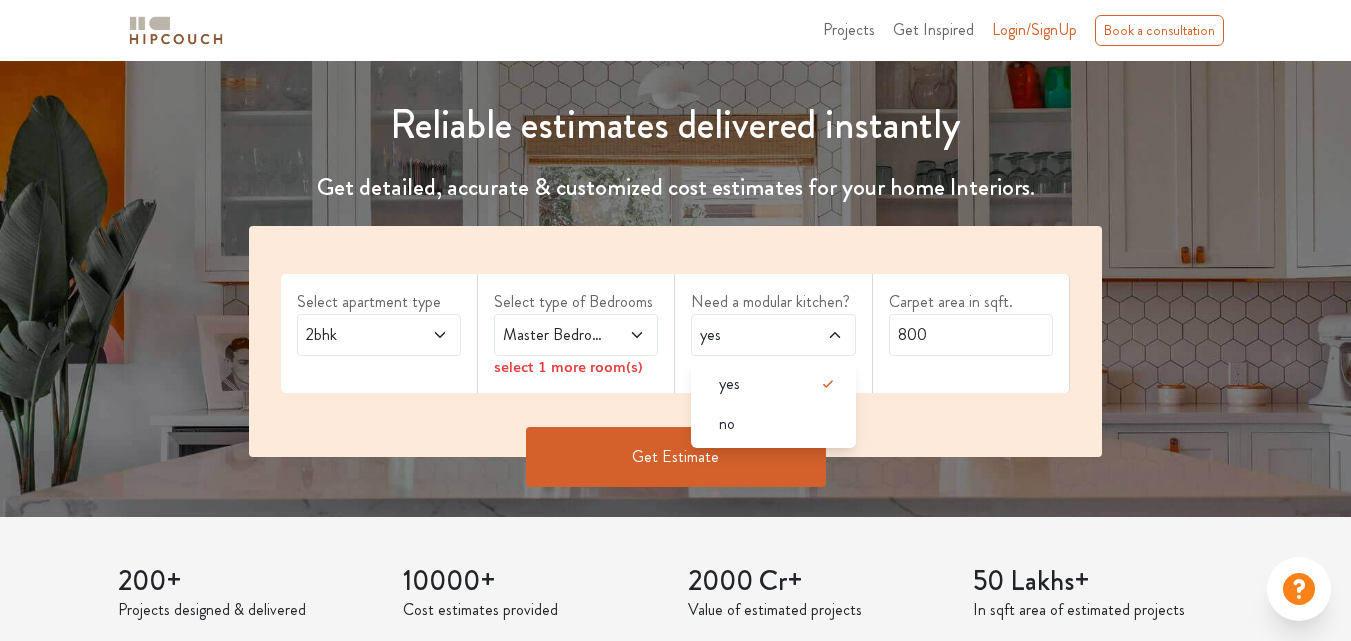 click at bounding box center [824, 335] 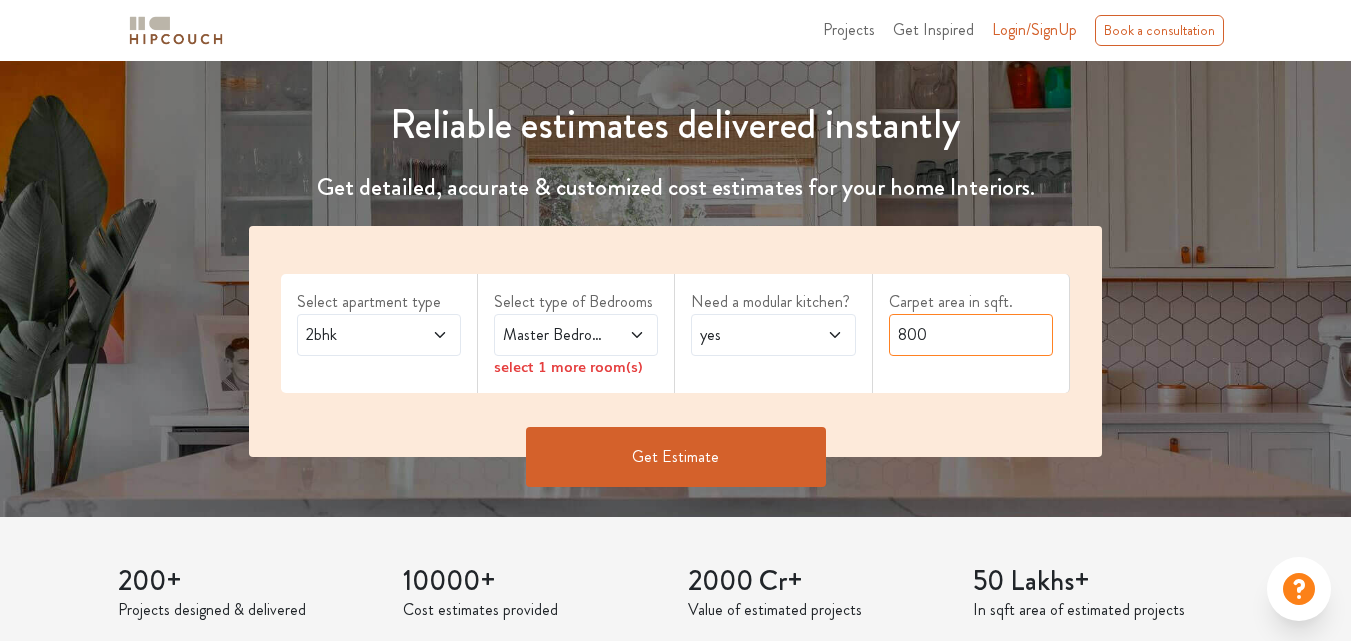 click on "800" at bounding box center (971, 335) 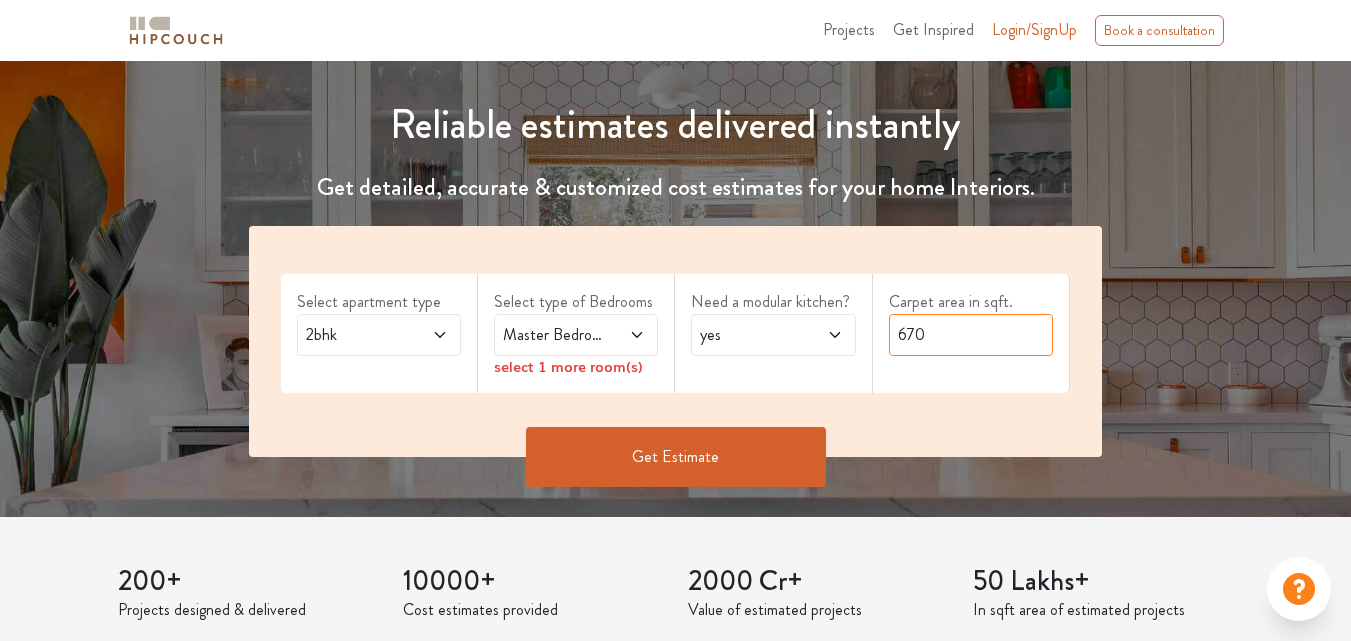 type on "670" 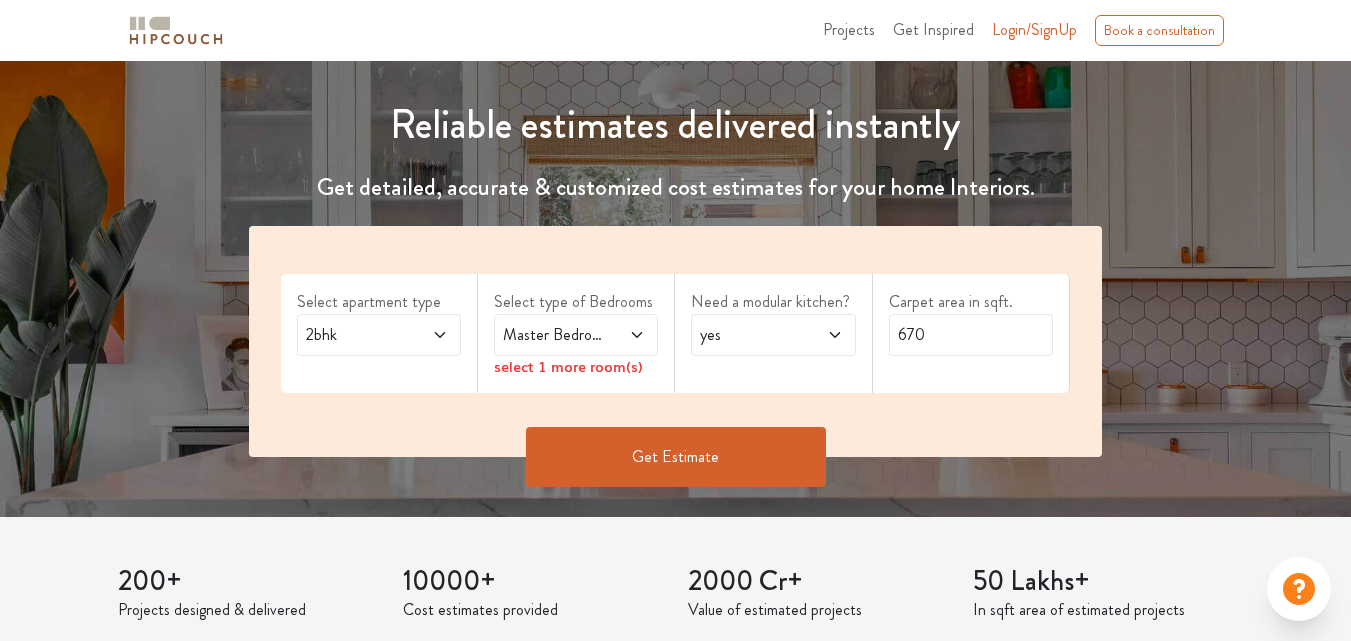 click on "Get Estimate" at bounding box center [676, 457] 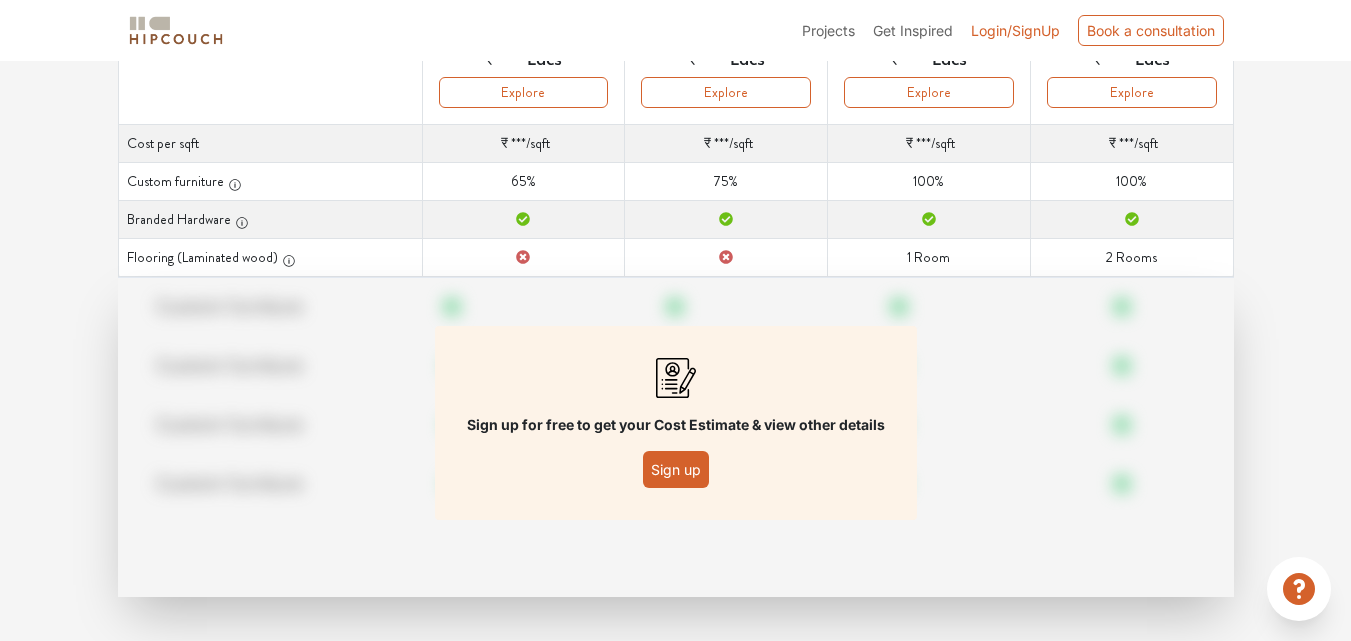 scroll, scrollTop: 320, scrollLeft: 0, axis: vertical 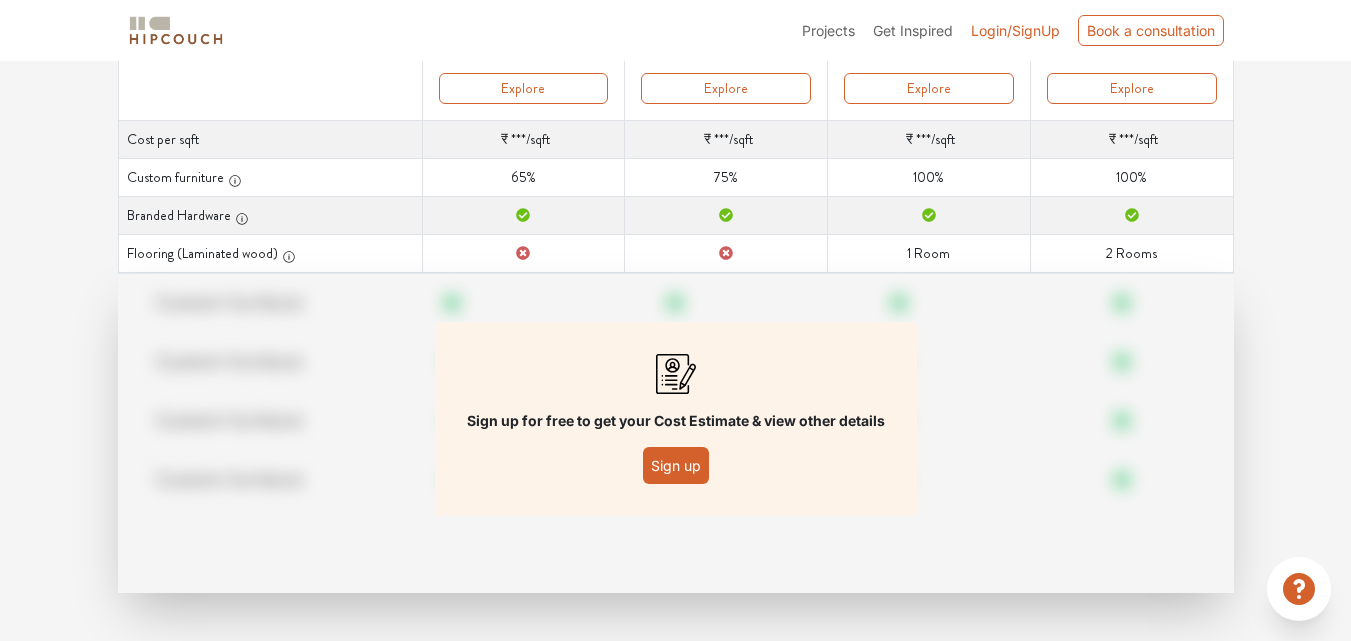 click on "Sign up" at bounding box center (676, 465) 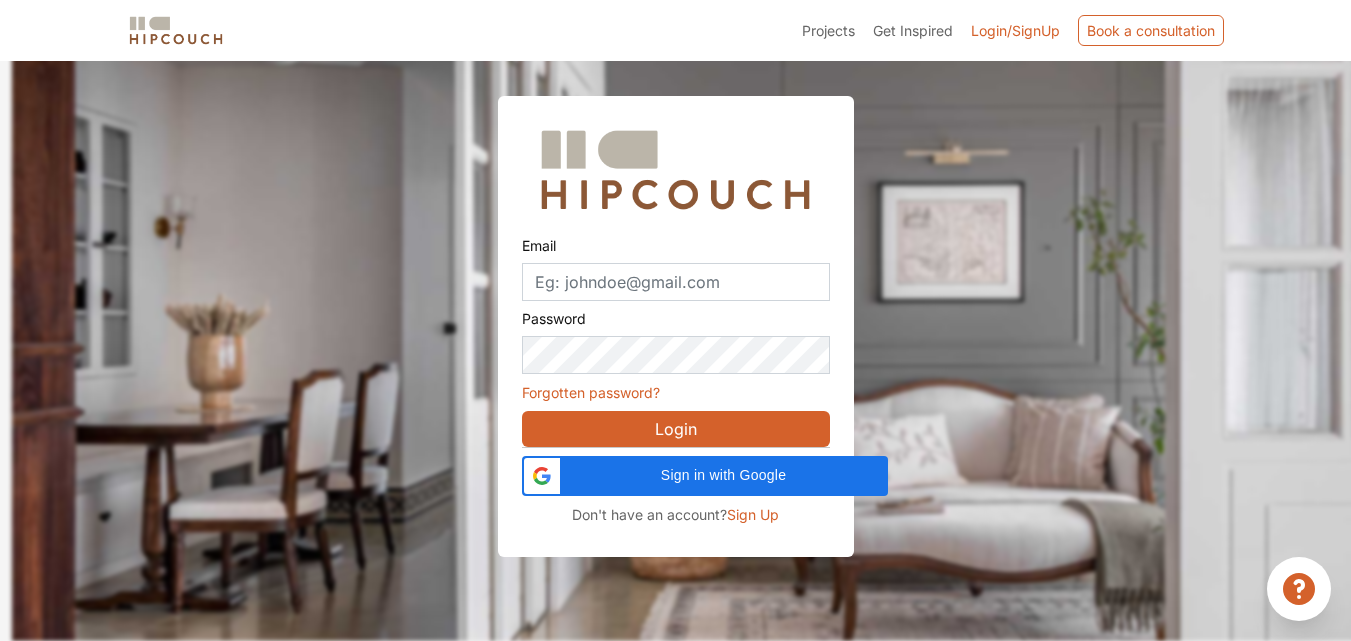 scroll, scrollTop: 61, scrollLeft: 0, axis: vertical 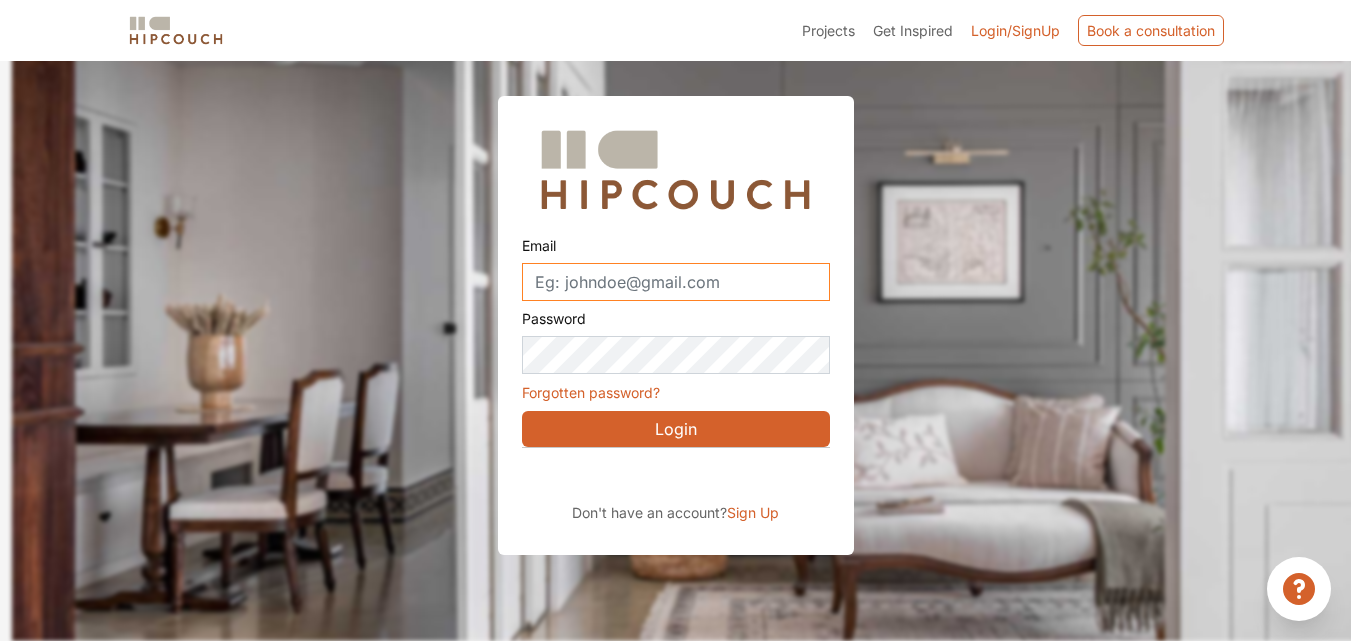 click on "Email" at bounding box center (676, 282) 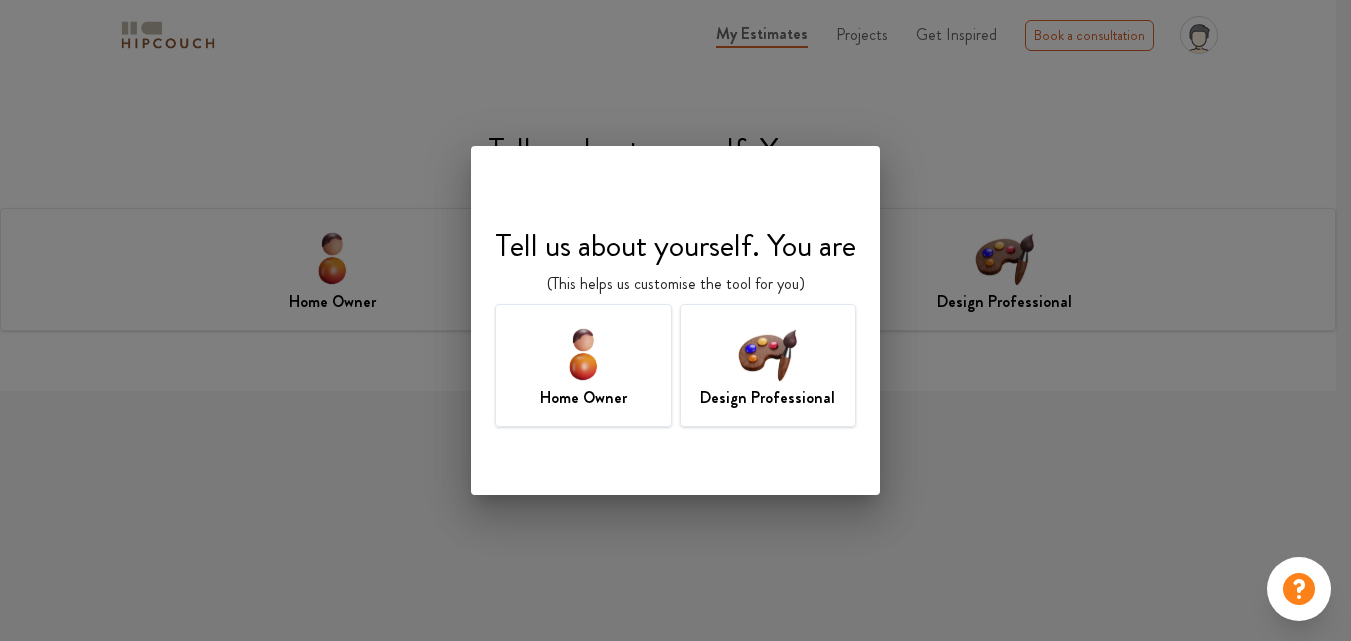 scroll, scrollTop: 0, scrollLeft: 0, axis: both 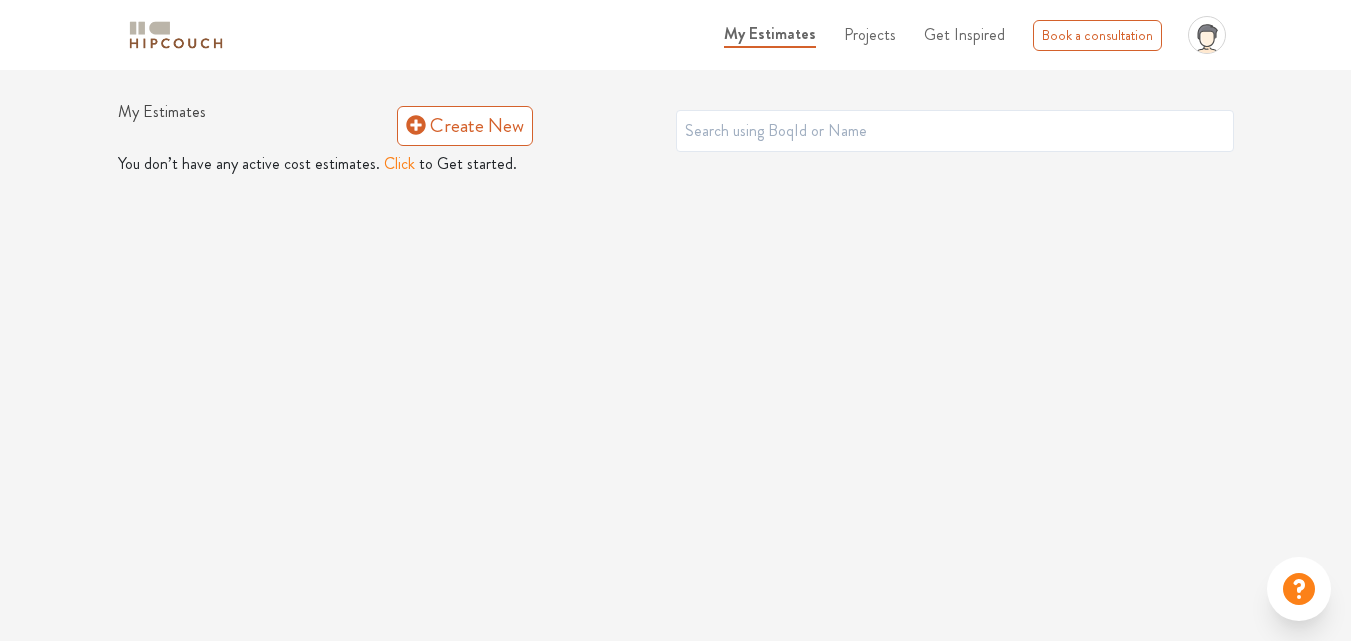 click on "Click" at bounding box center [399, 164] 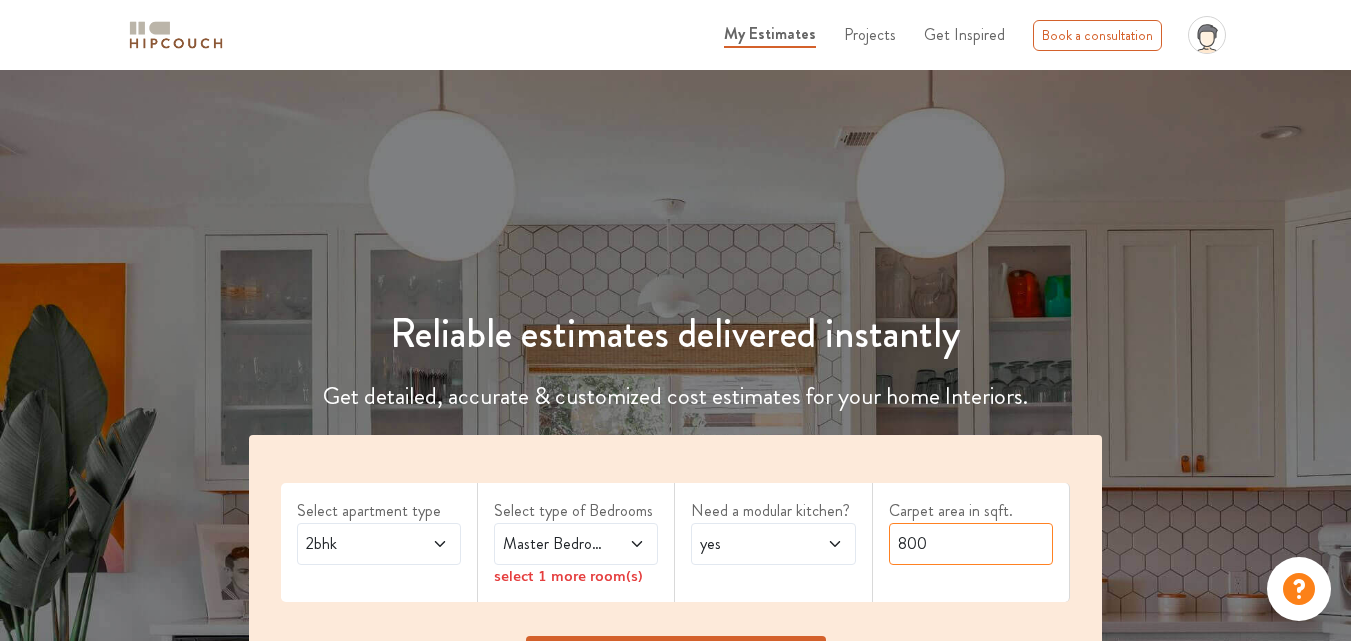 click on "800" at bounding box center (971, 544) 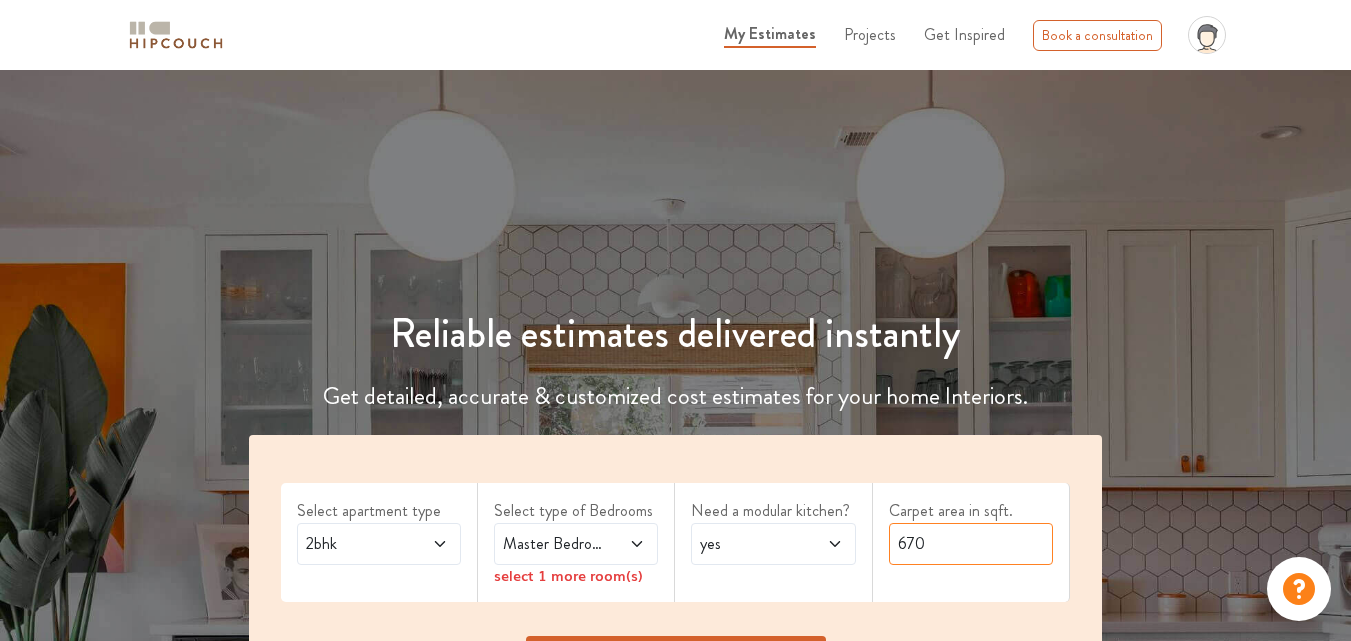 scroll, scrollTop: 100, scrollLeft: 0, axis: vertical 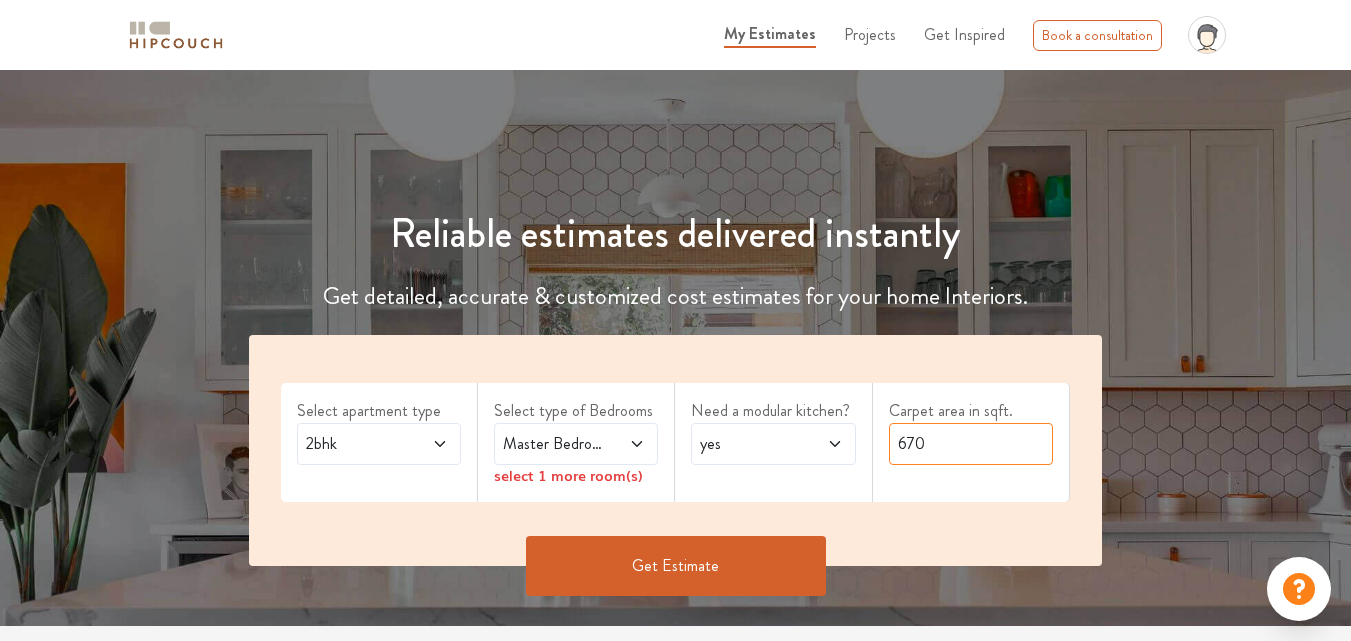 type on "670" 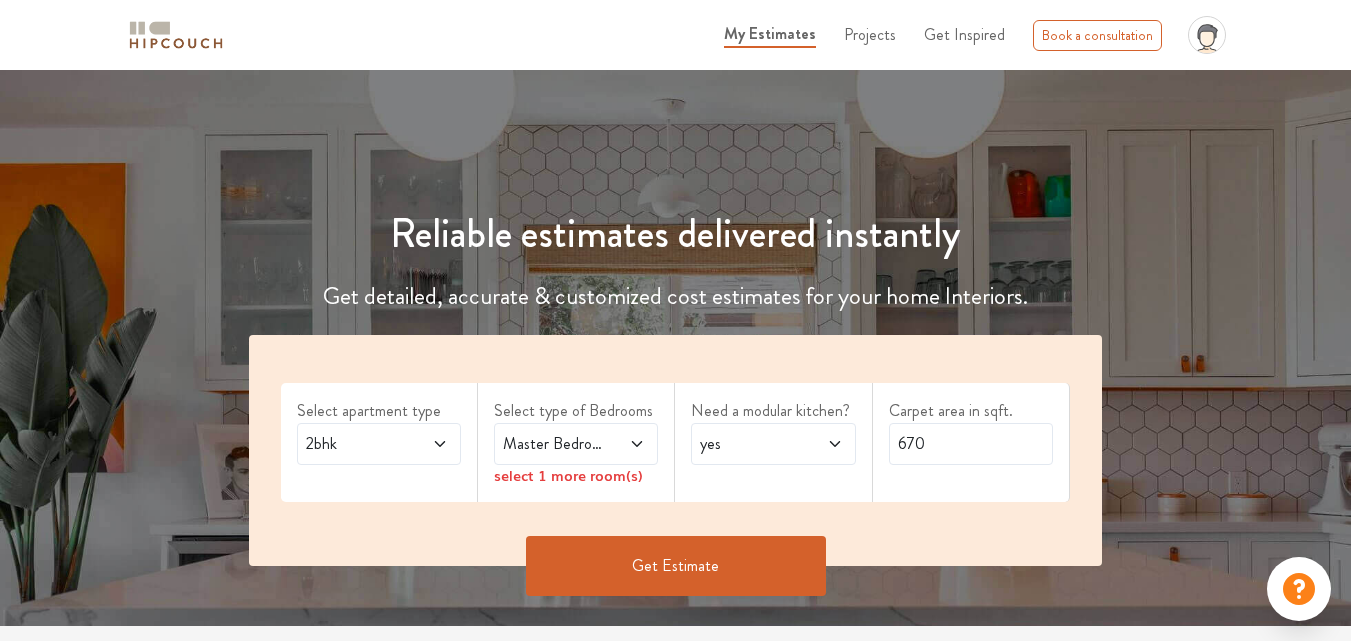 click on "select 1 more room(s)" at bounding box center (576, 475) 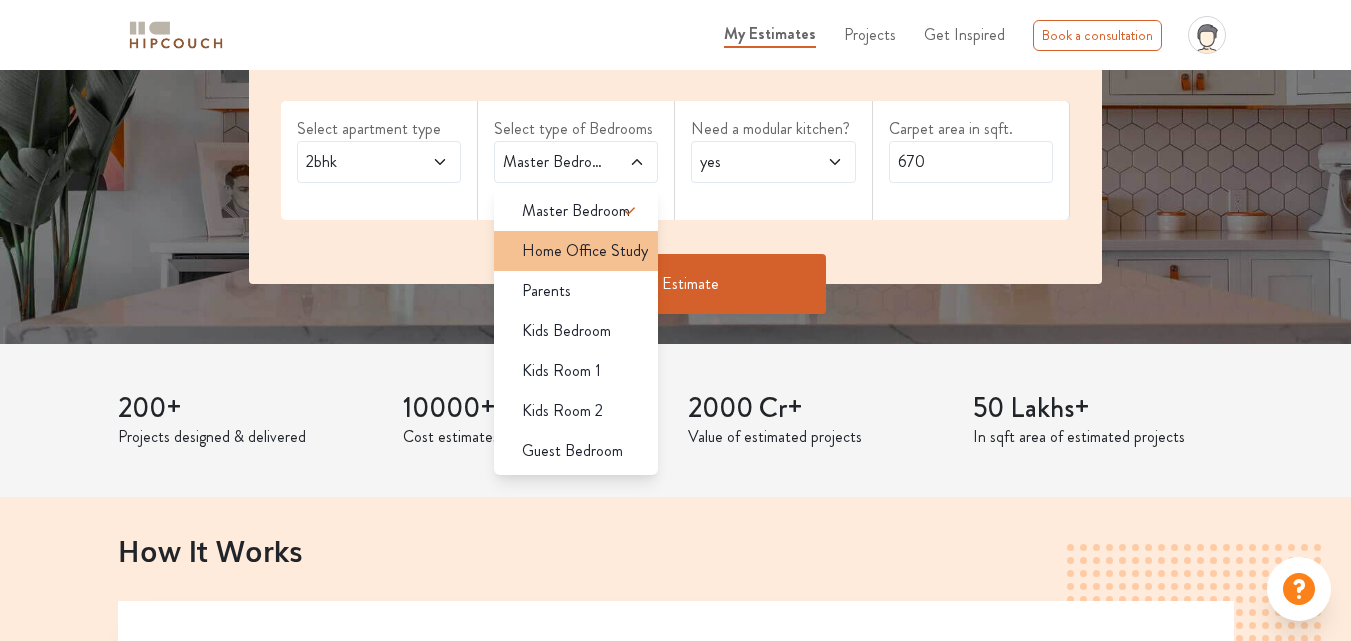 scroll, scrollTop: 400, scrollLeft: 0, axis: vertical 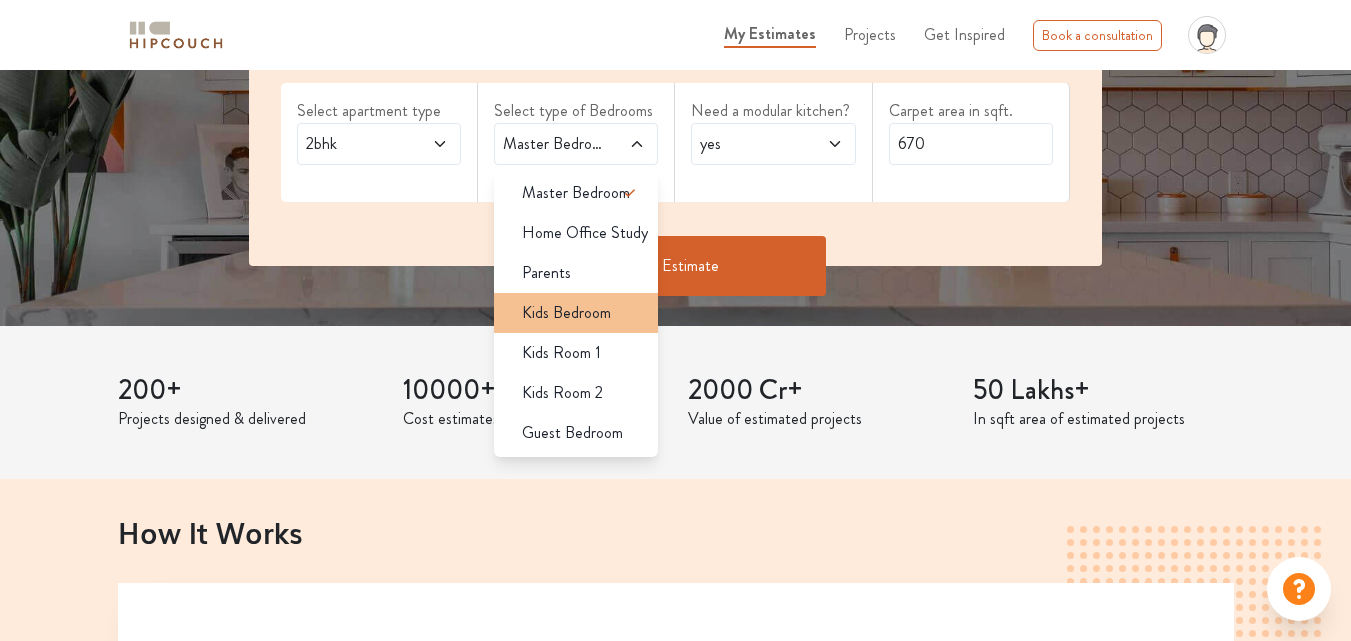 click on "Kids Bedroom" at bounding box center (582, 313) 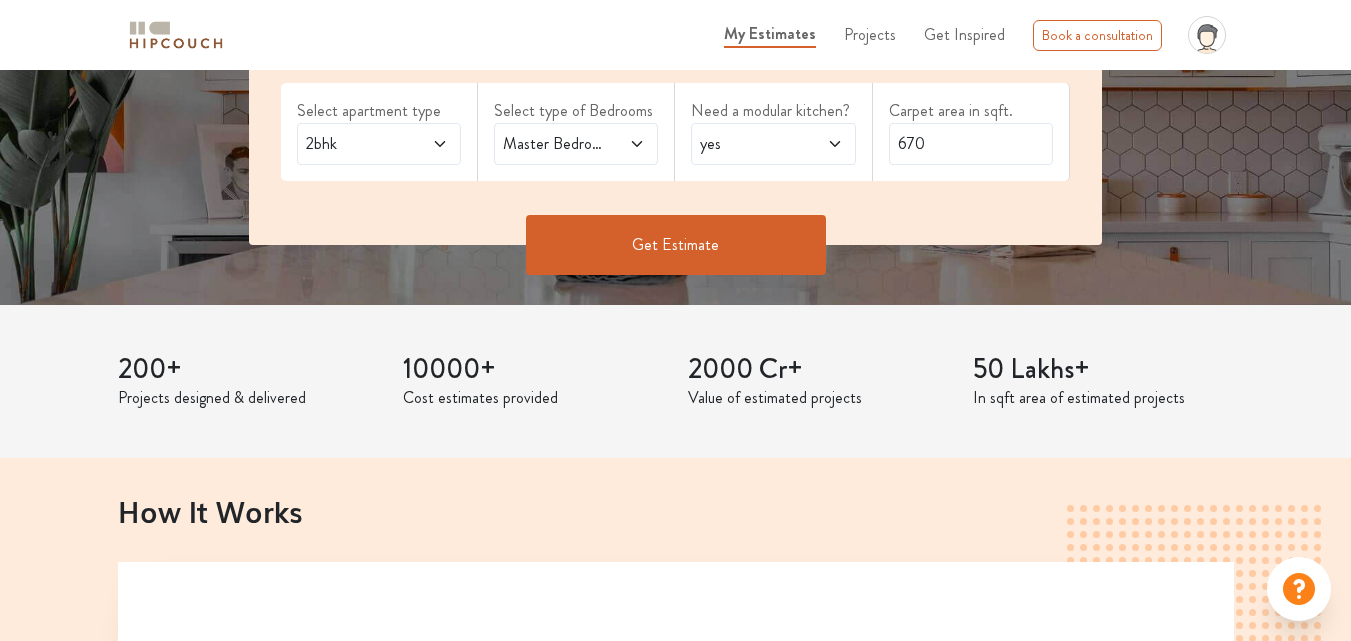 click on "Get Estimate" at bounding box center [676, 245] 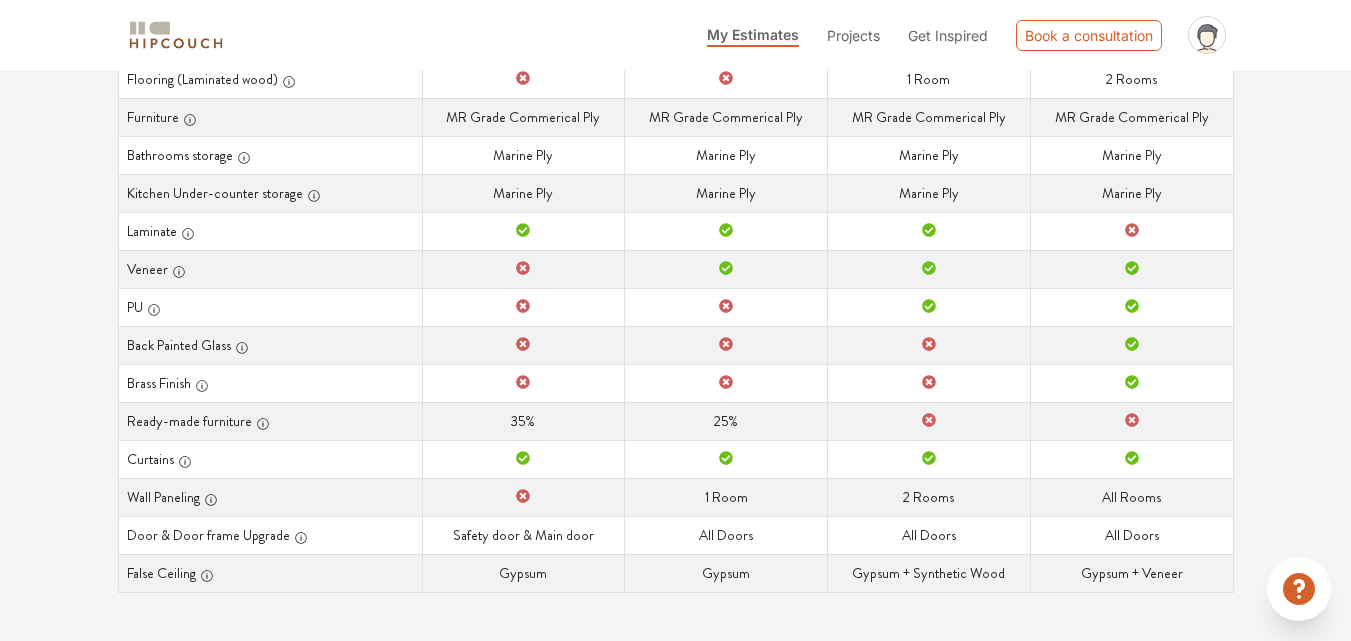scroll, scrollTop: 0, scrollLeft: 0, axis: both 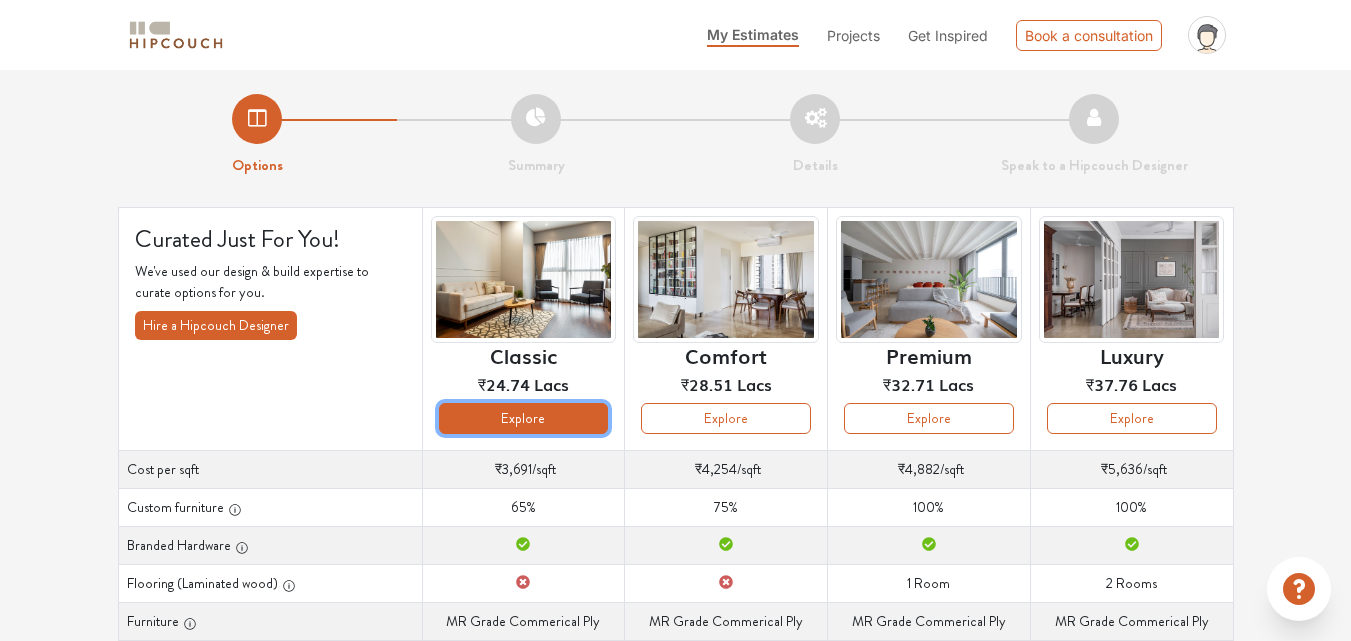 click on "Explore" at bounding box center [524, 418] 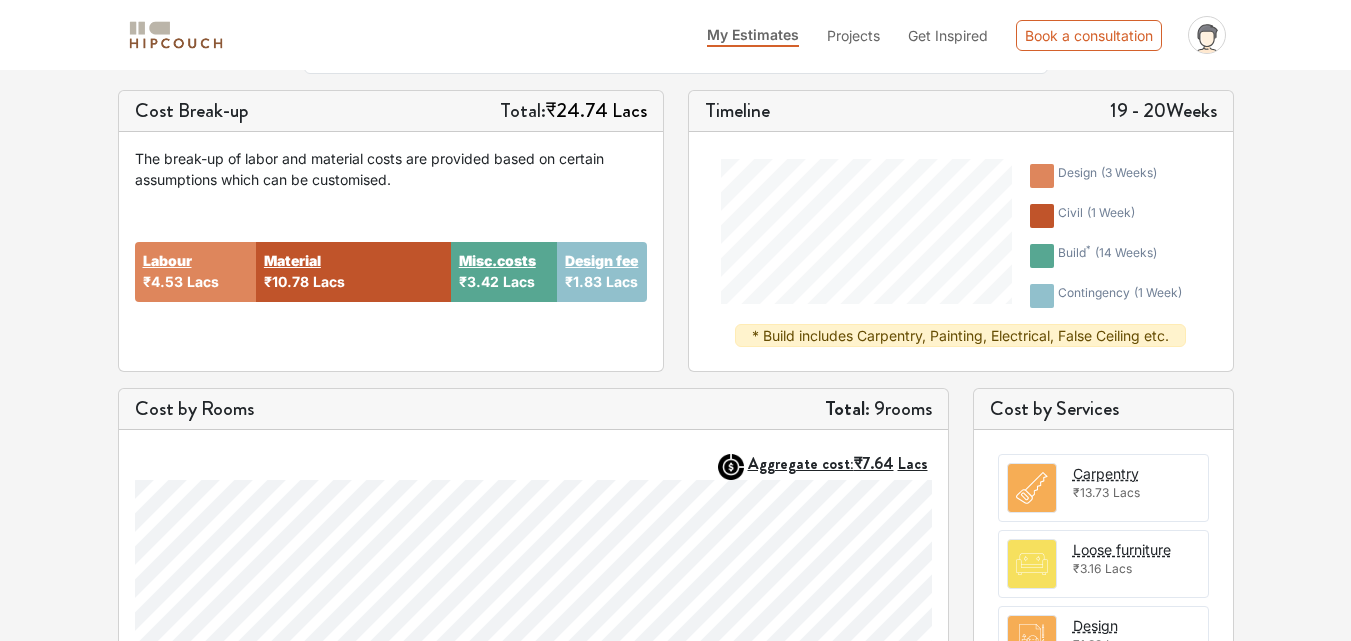 scroll, scrollTop: 241, scrollLeft: 0, axis: vertical 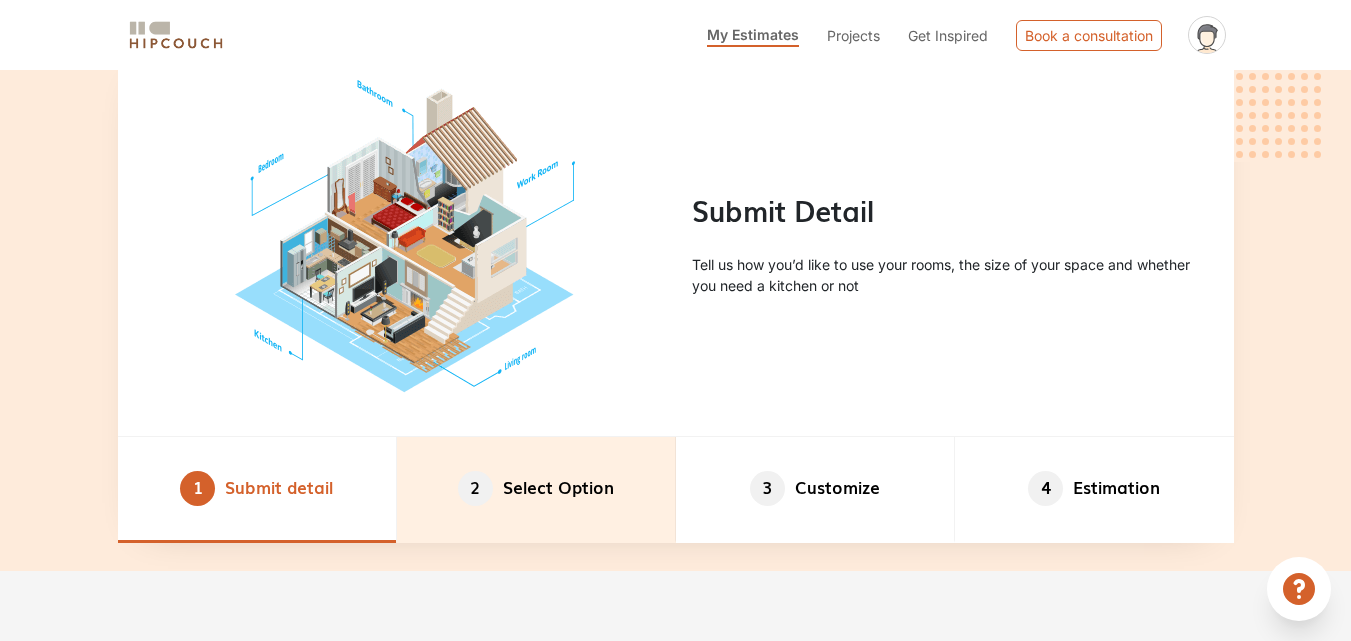 click on "2 Select Option" at bounding box center [536, 489] 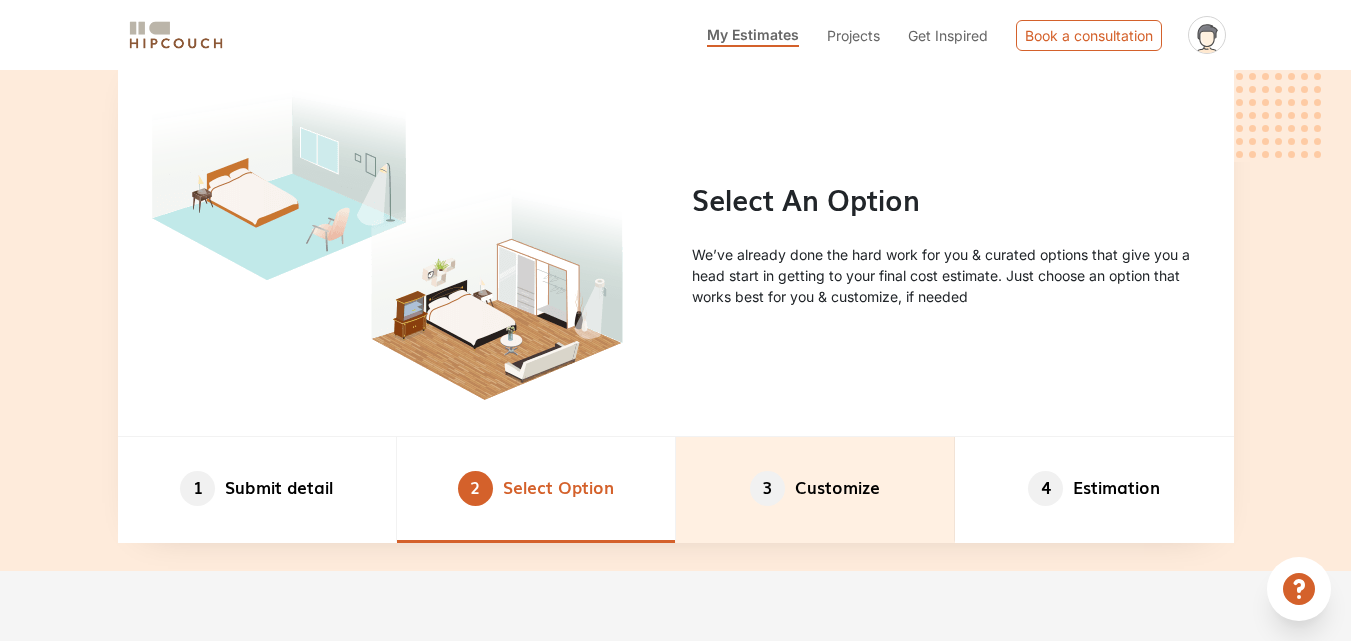 click on "3 Customize" at bounding box center (815, 489) 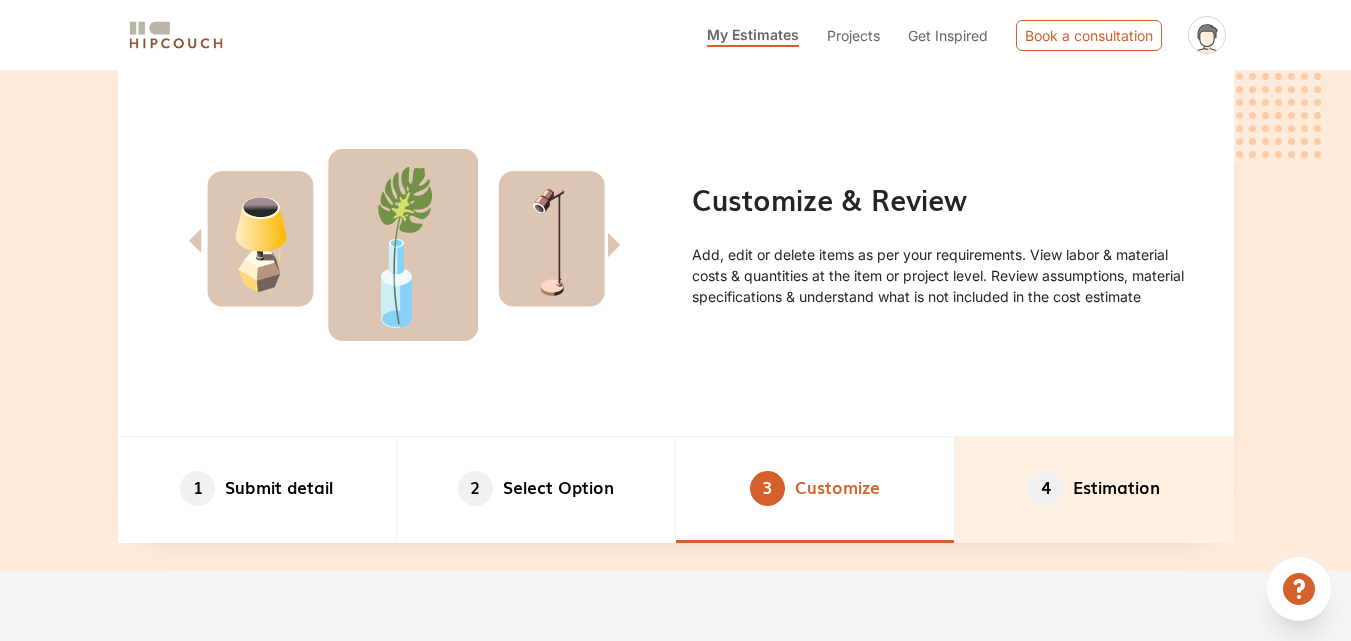 click on "4 Estimation" at bounding box center [1094, 489] 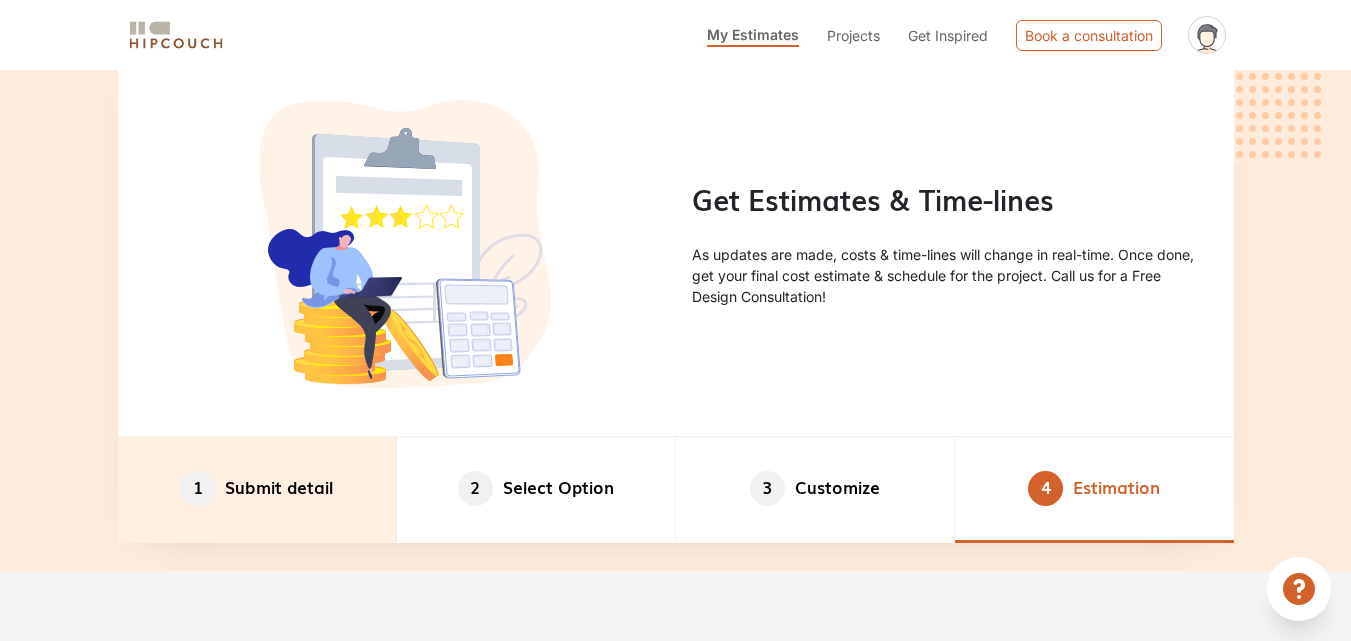 click on "1 Submit detail" at bounding box center [257, 489] 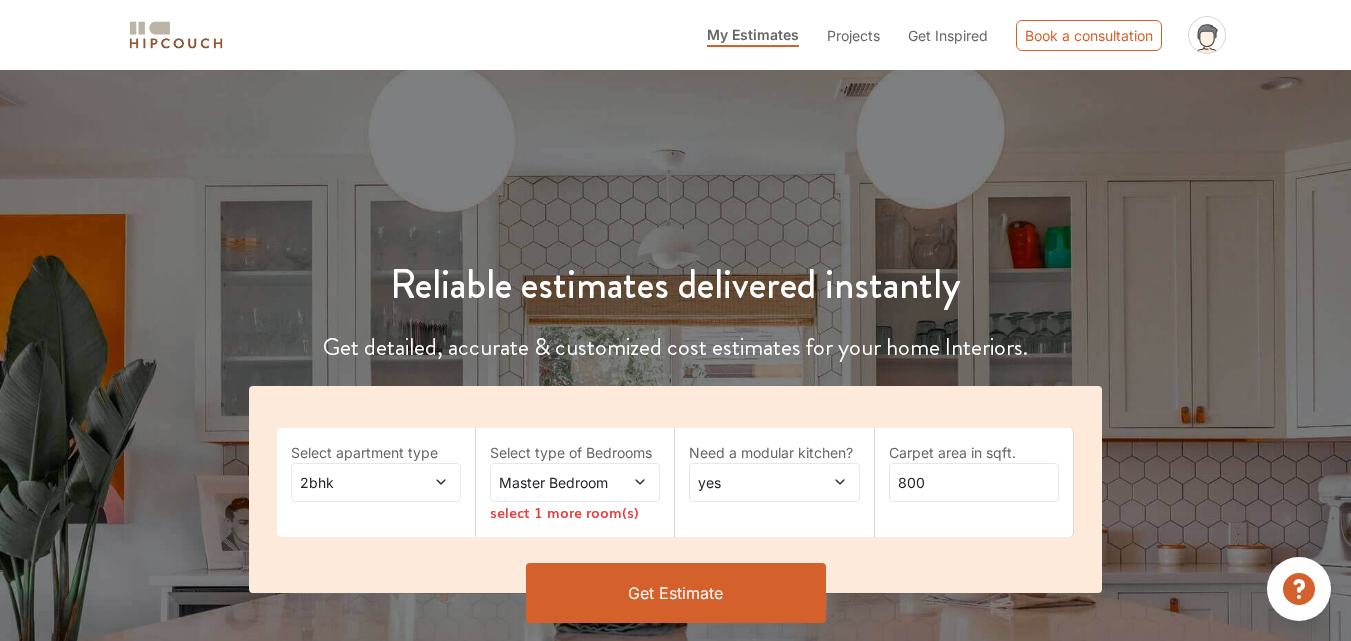 scroll, scrollTop: 0, scrollLeft: 0, axis: both 